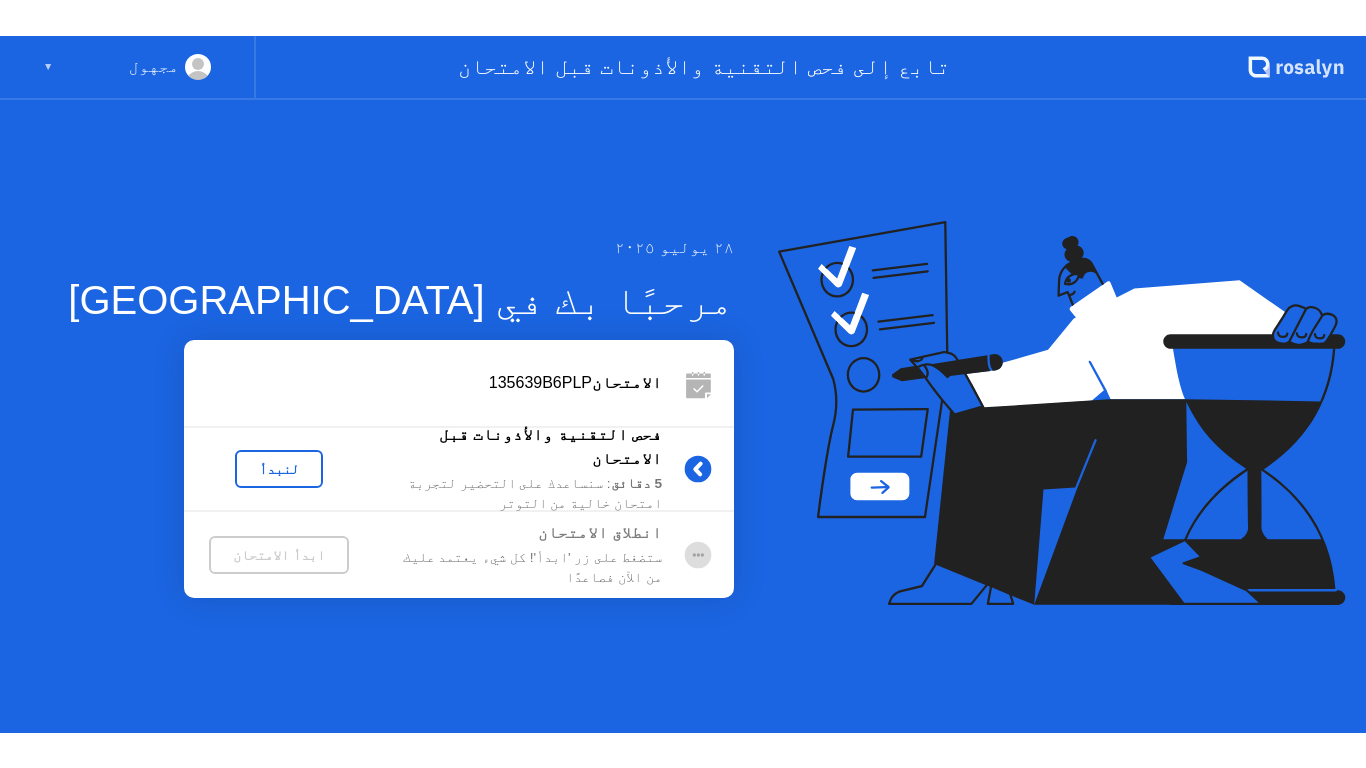 scroll, scrollTop: 0, scrollLeft: 0, axis: both 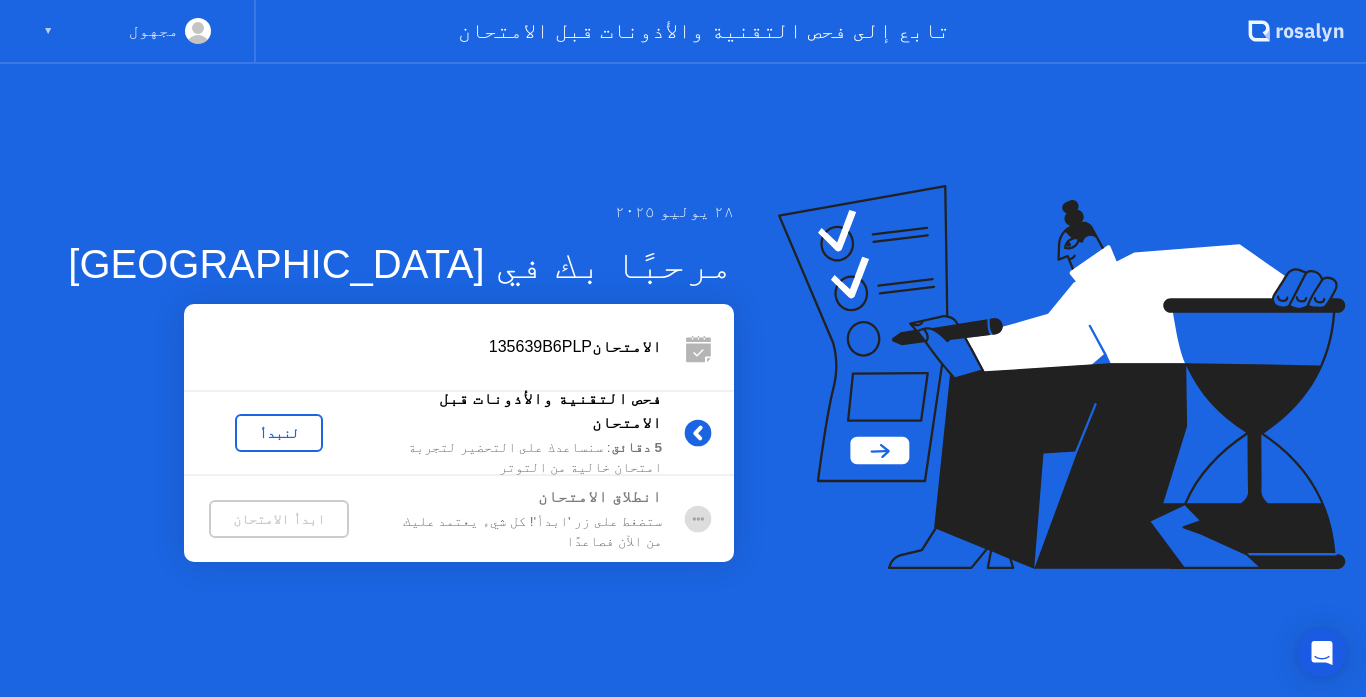 click on "لنبدأ" 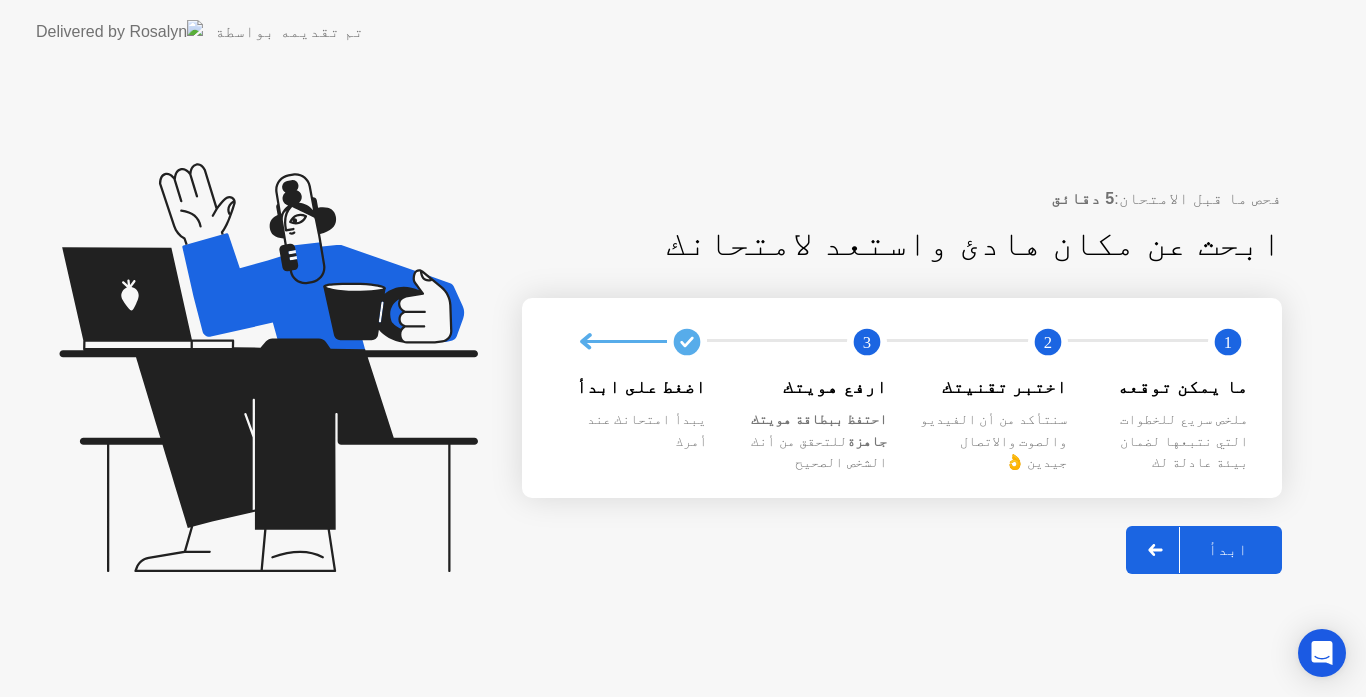 click 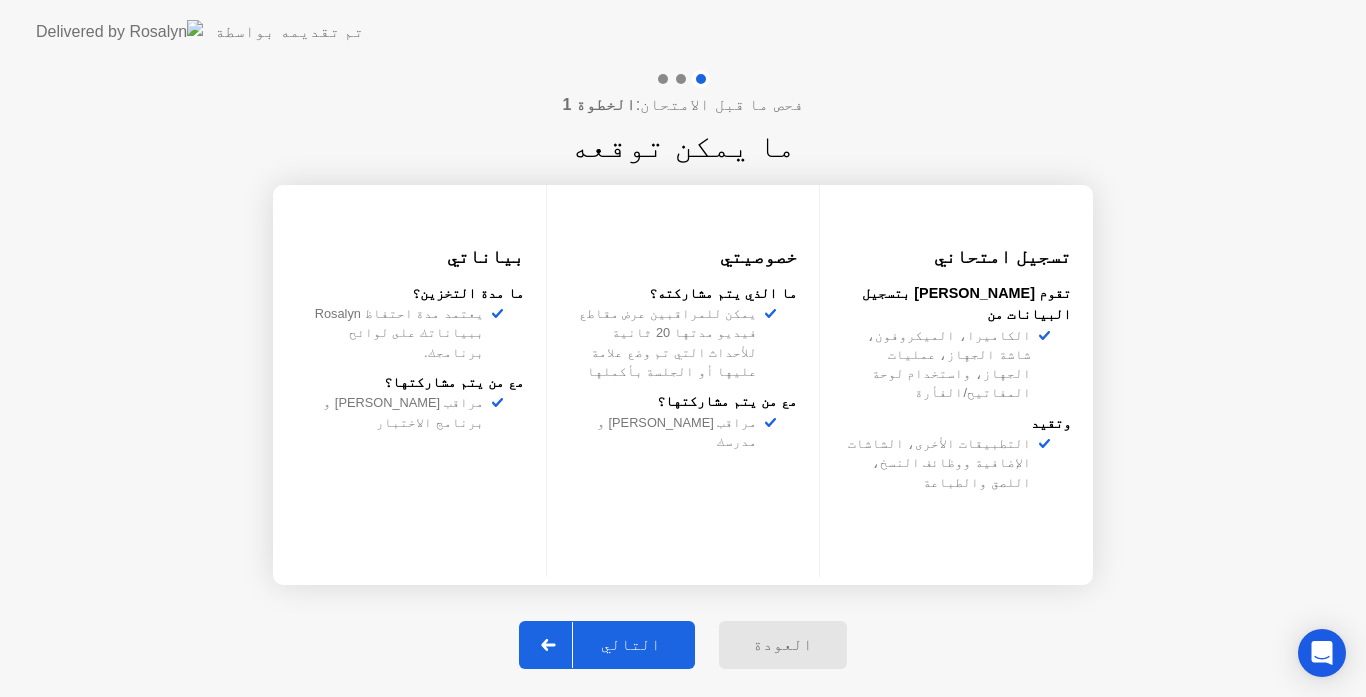 click 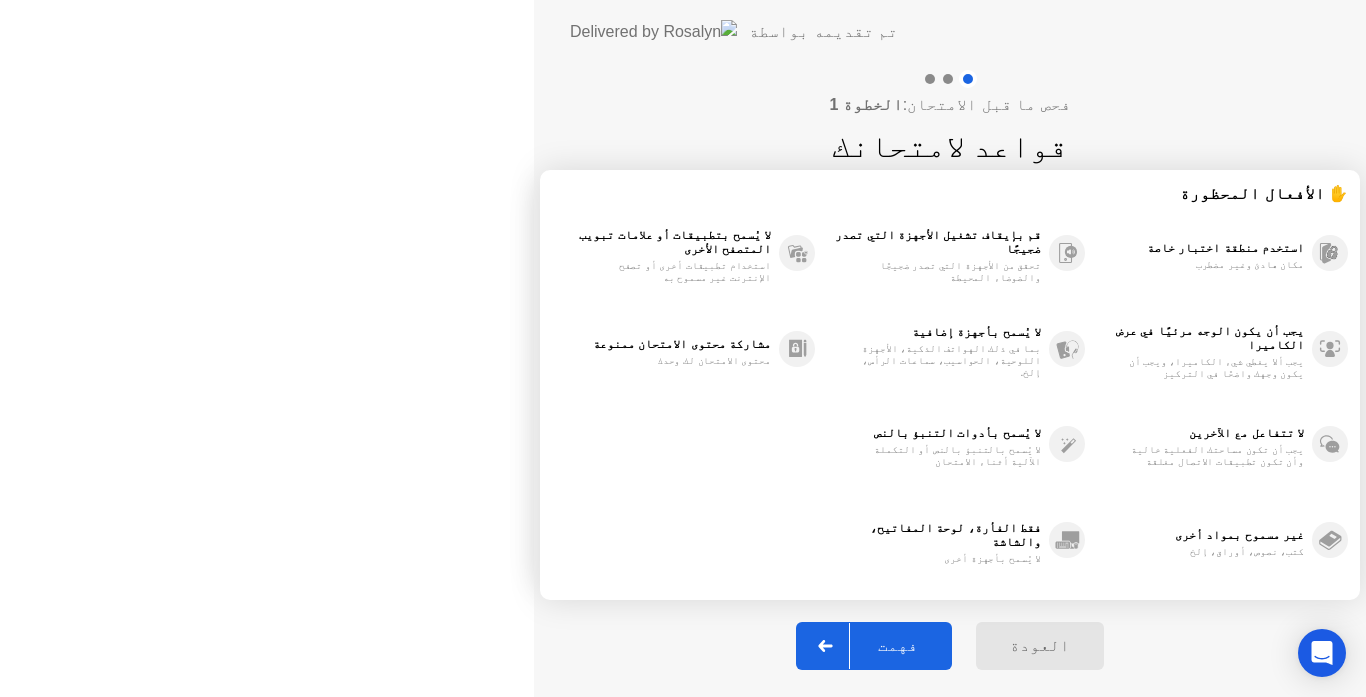 click 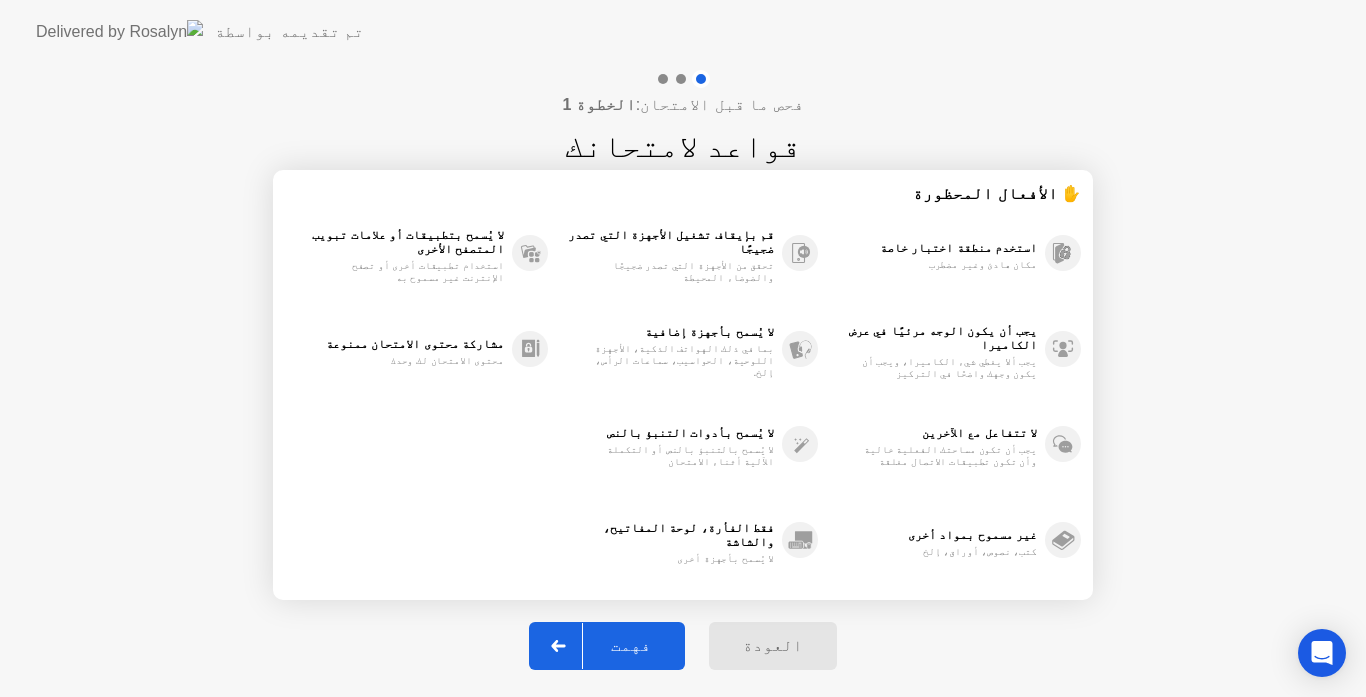 click 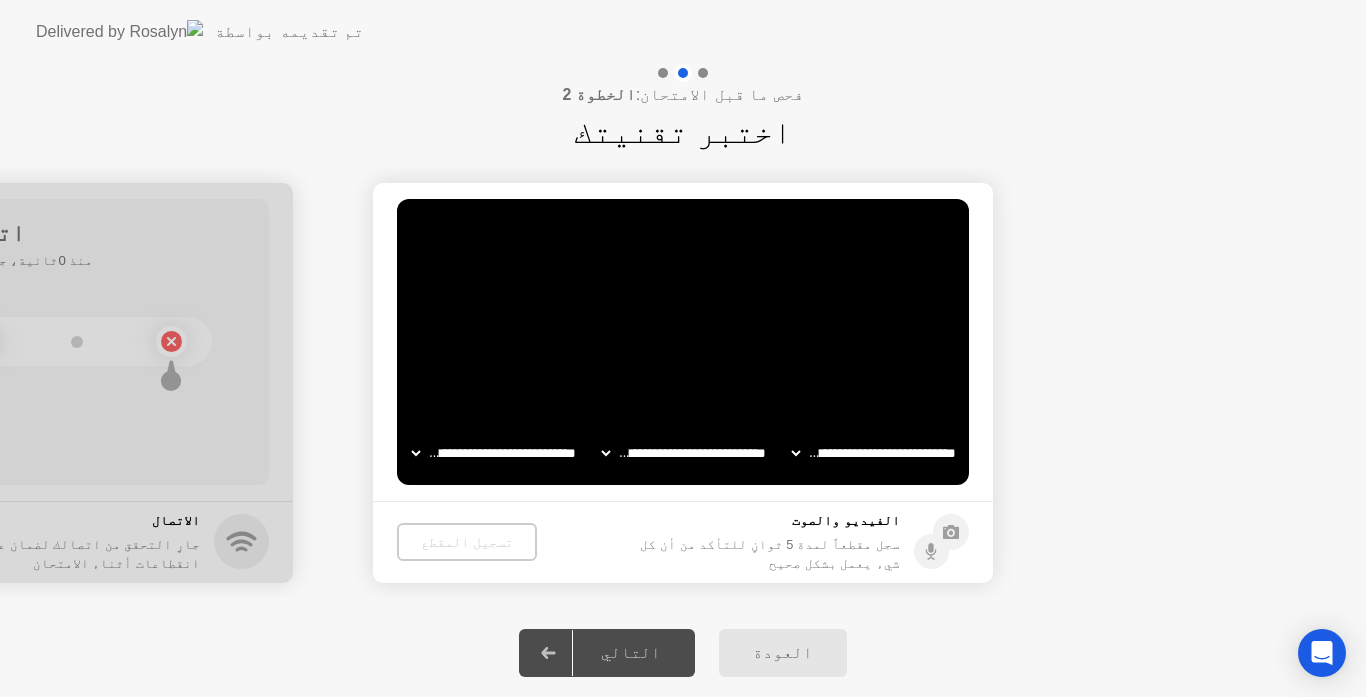 click 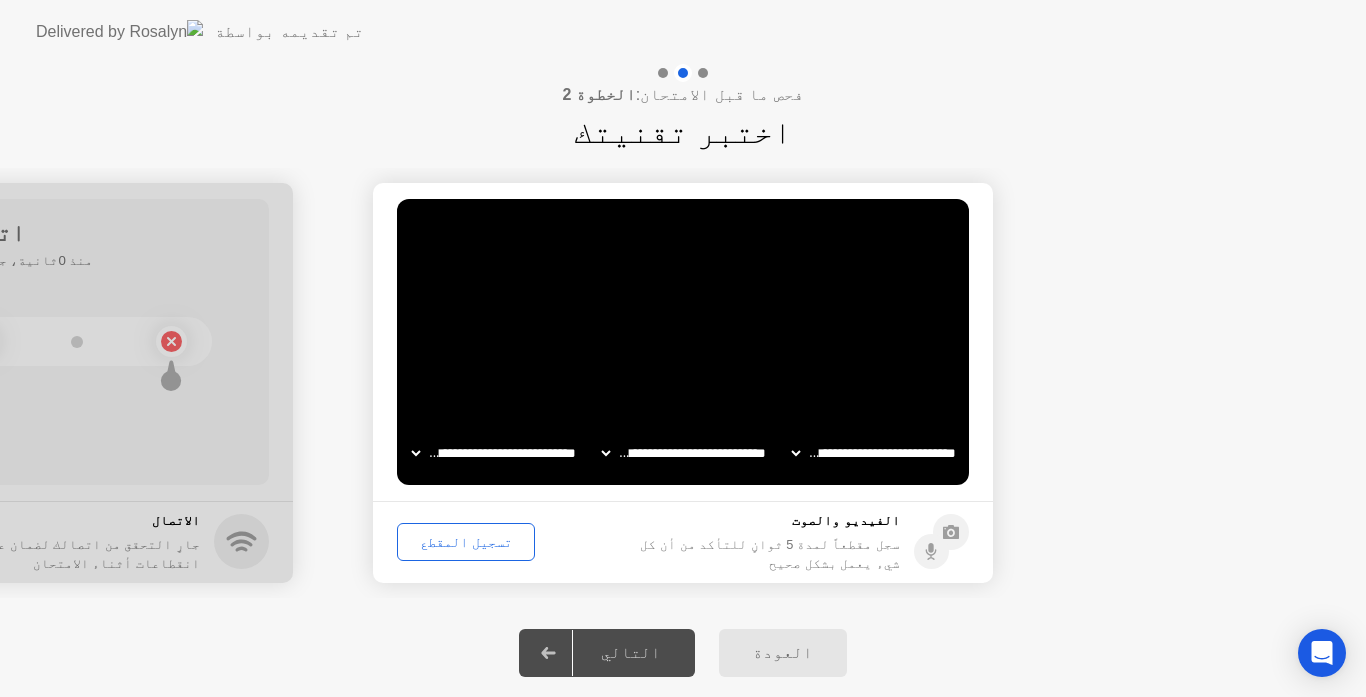 click on "**********" 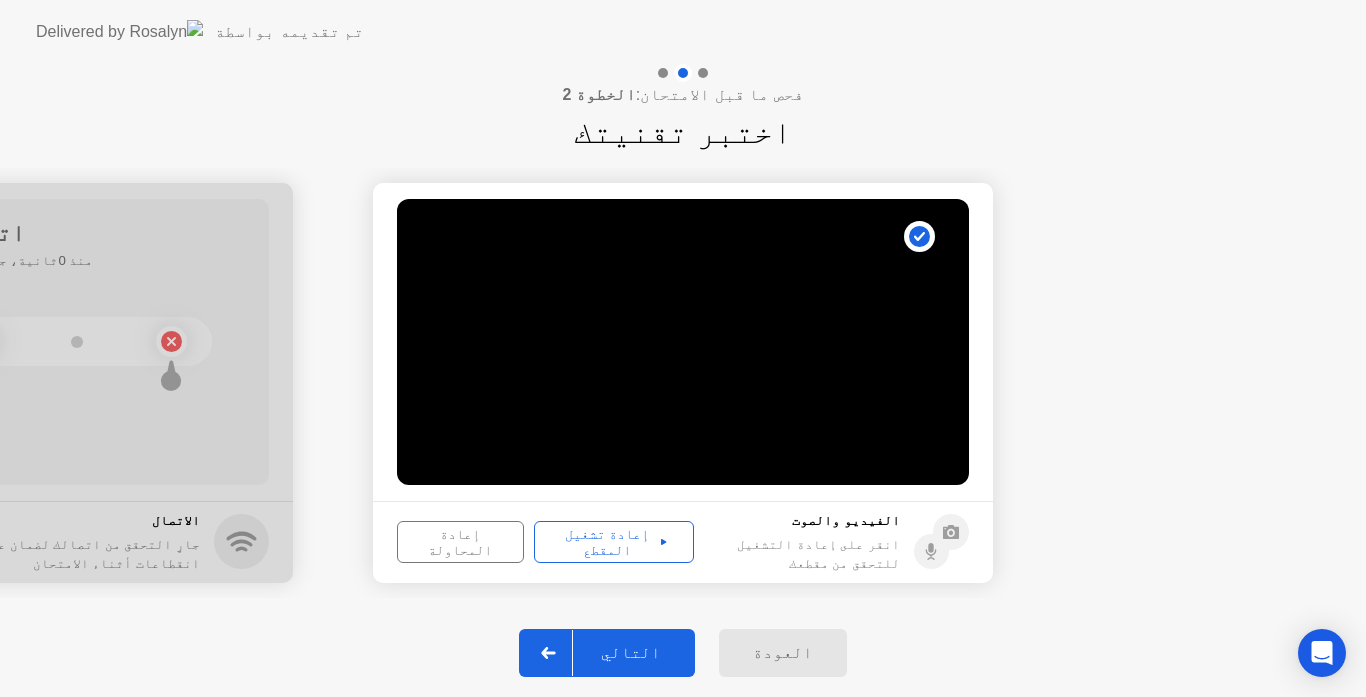 click on "إعادة تشغيل المقطع" 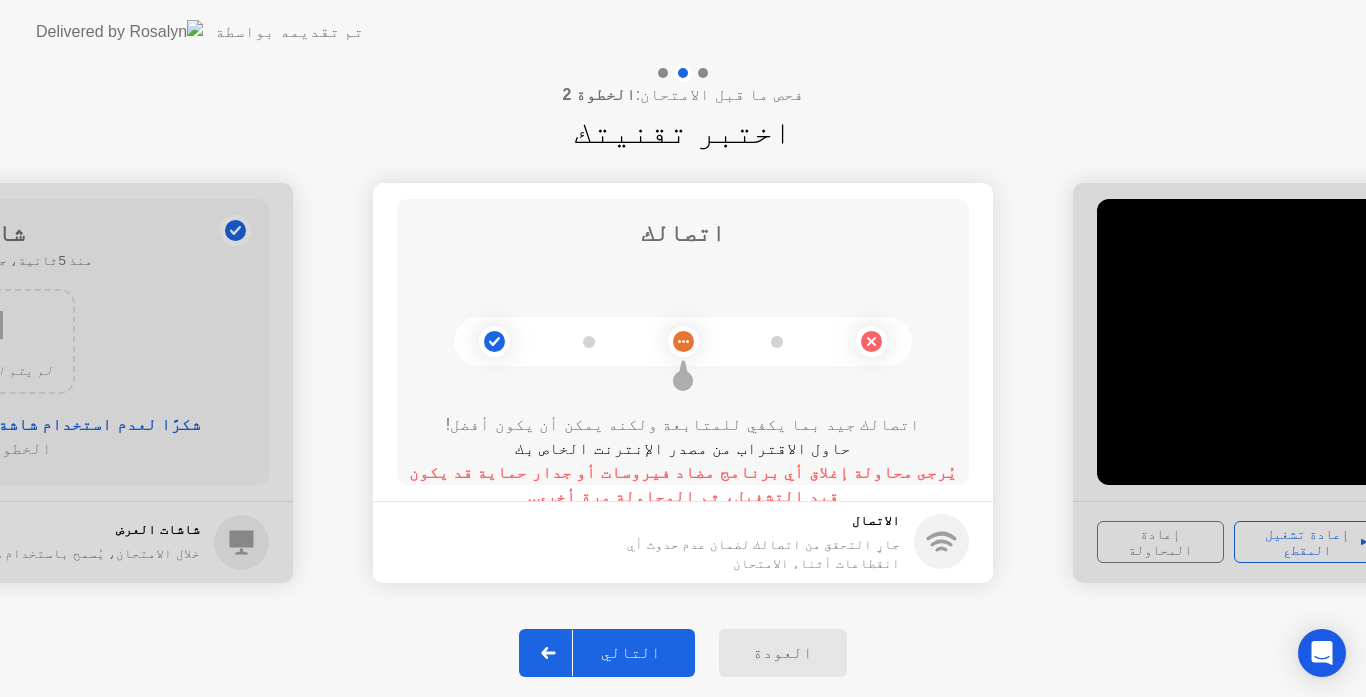 click on "يُرجى محاولة إغلاق أي برنامج مضاد فيروسات أو جدار حماية قد يكون قيد التشغيل، ثم المحاولة مرة أخرى.." 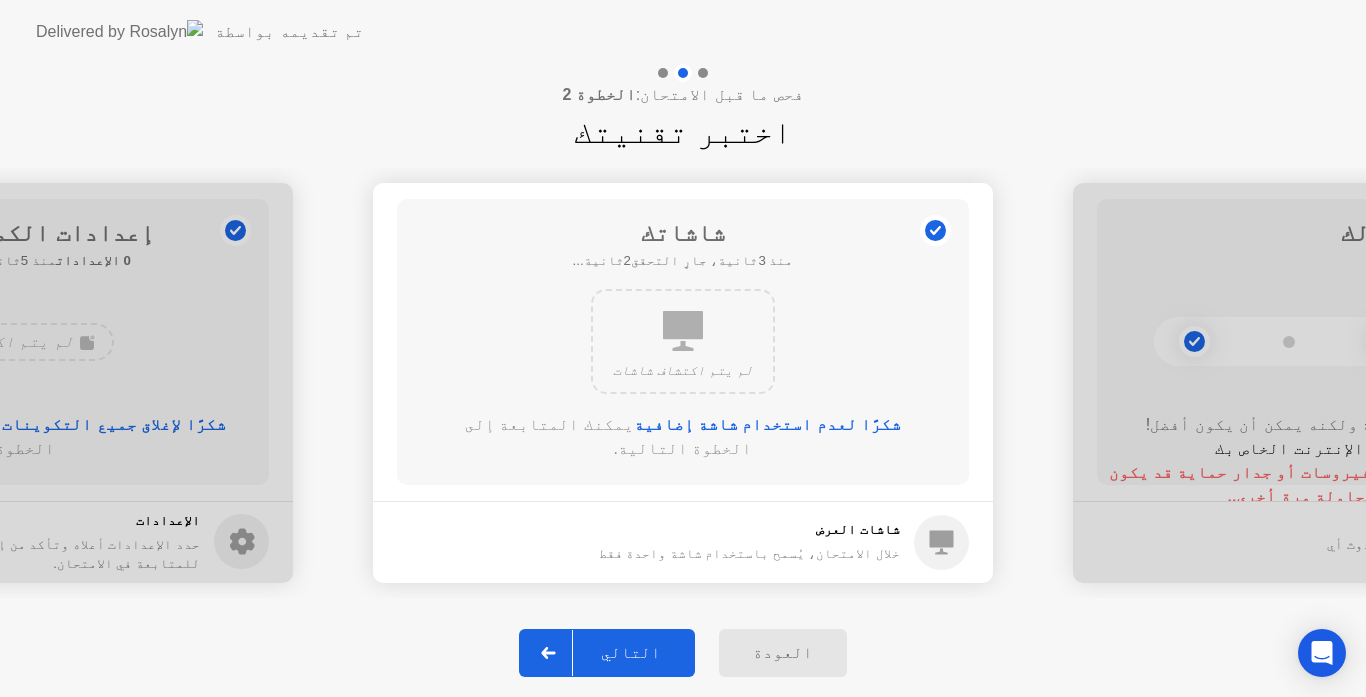 click 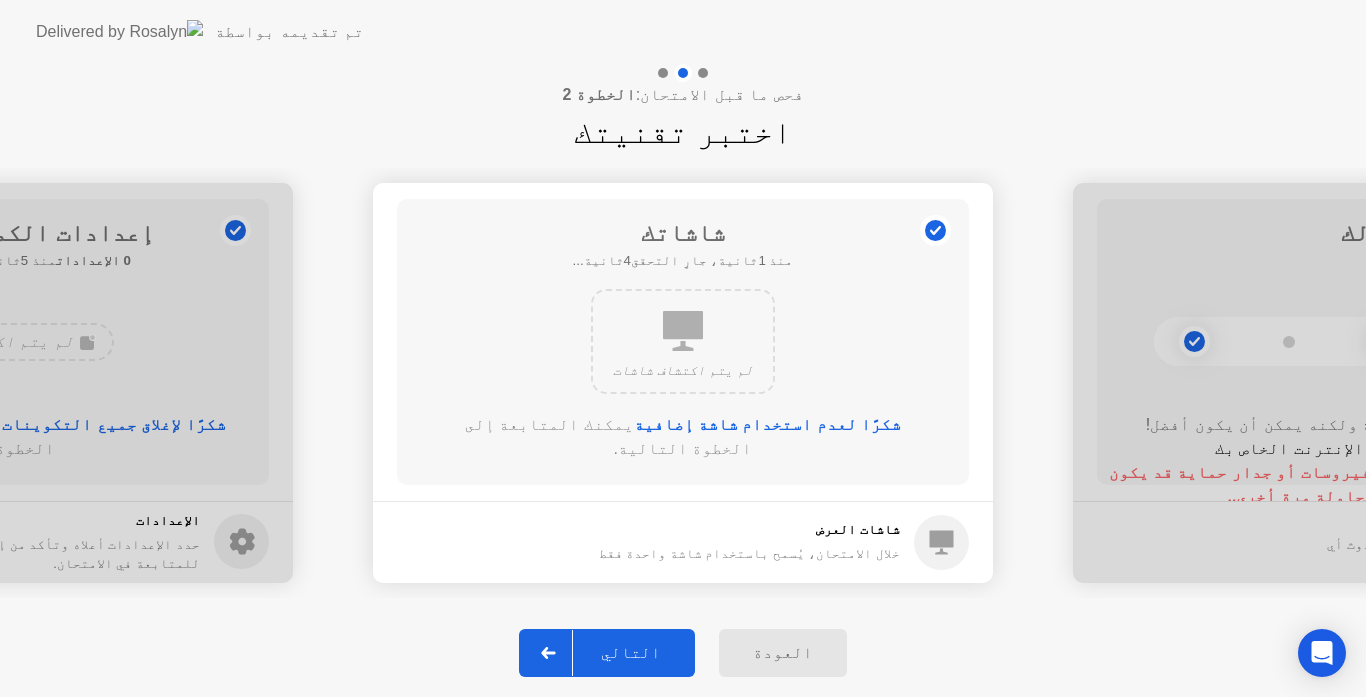 click 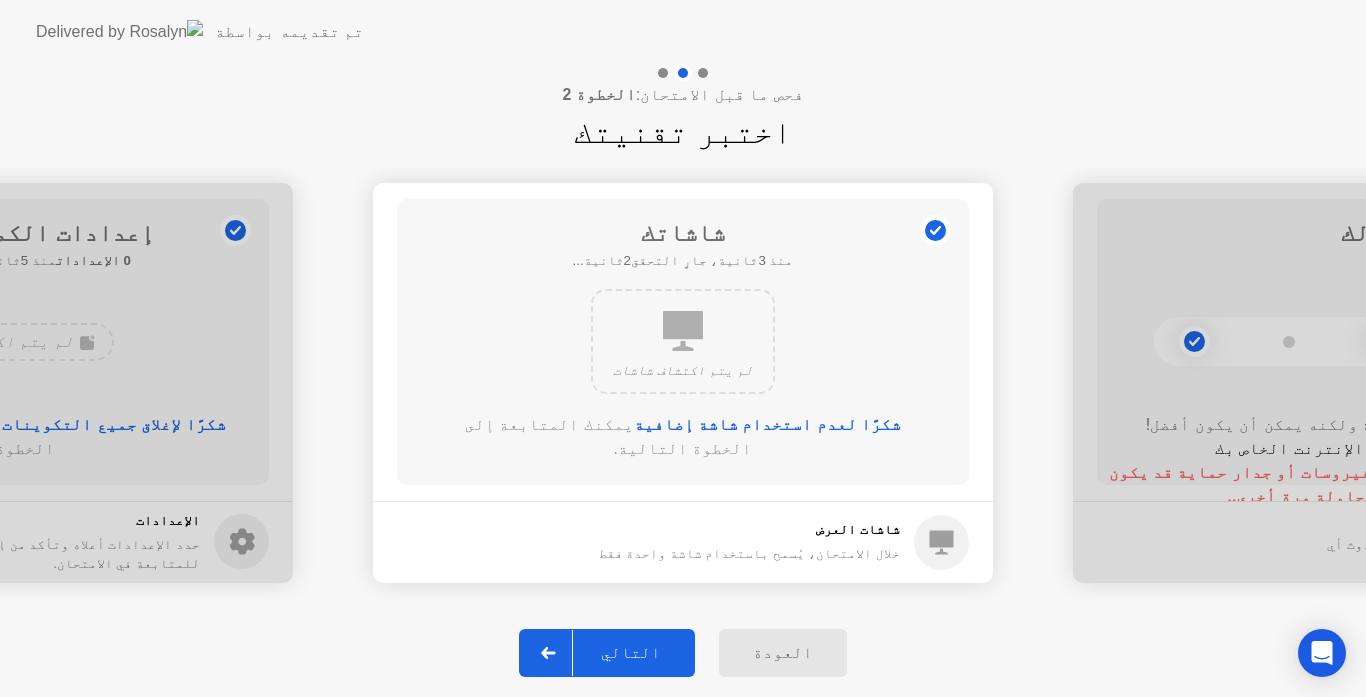 click on "العودة" 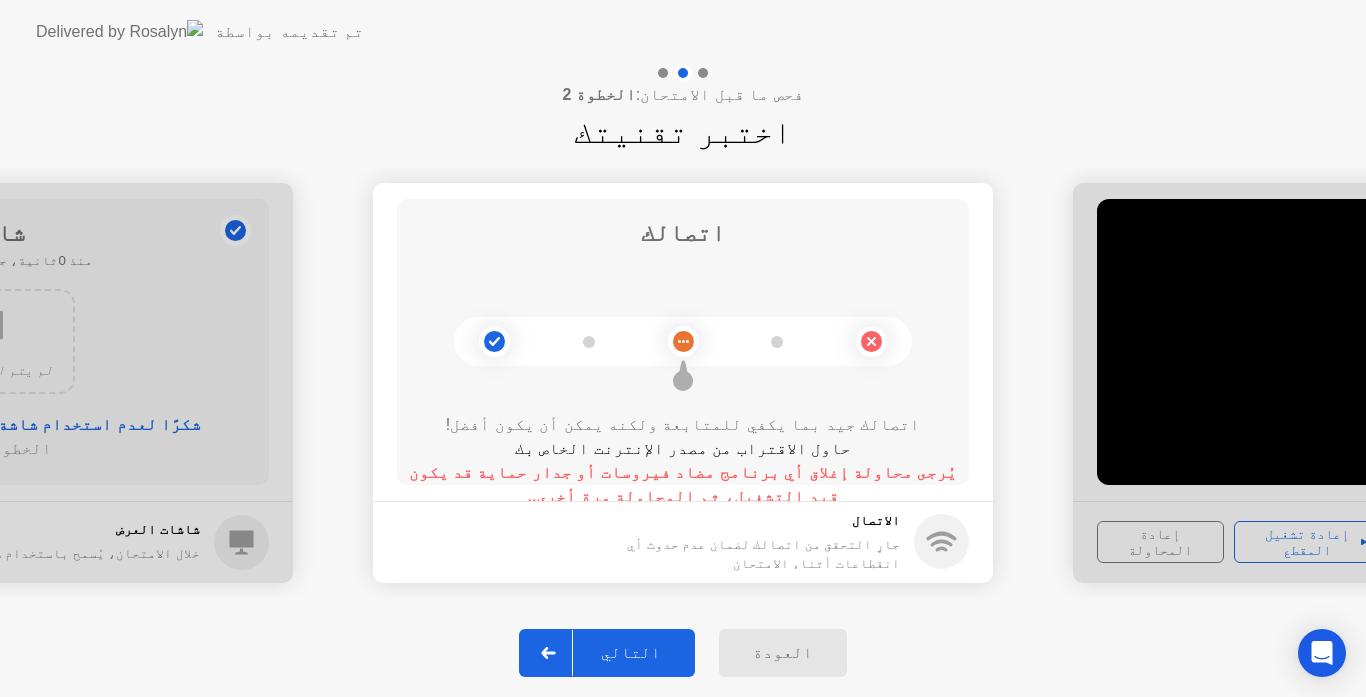 click 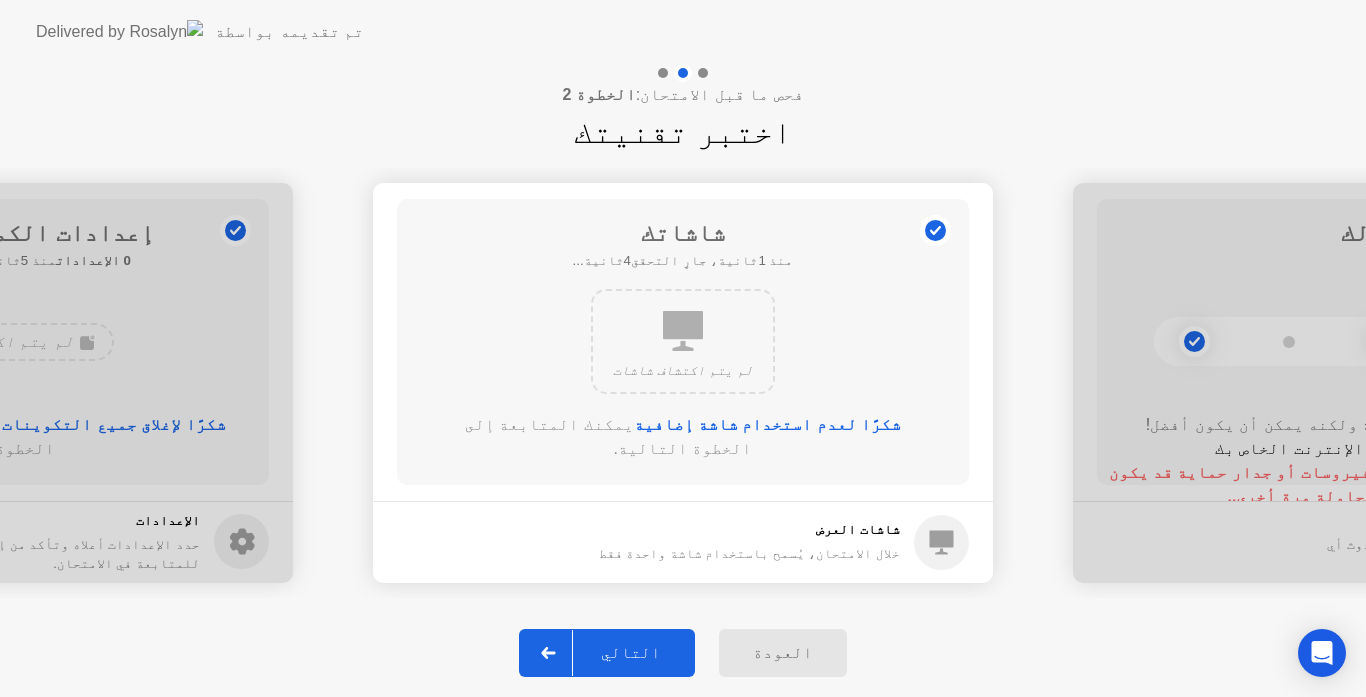 click 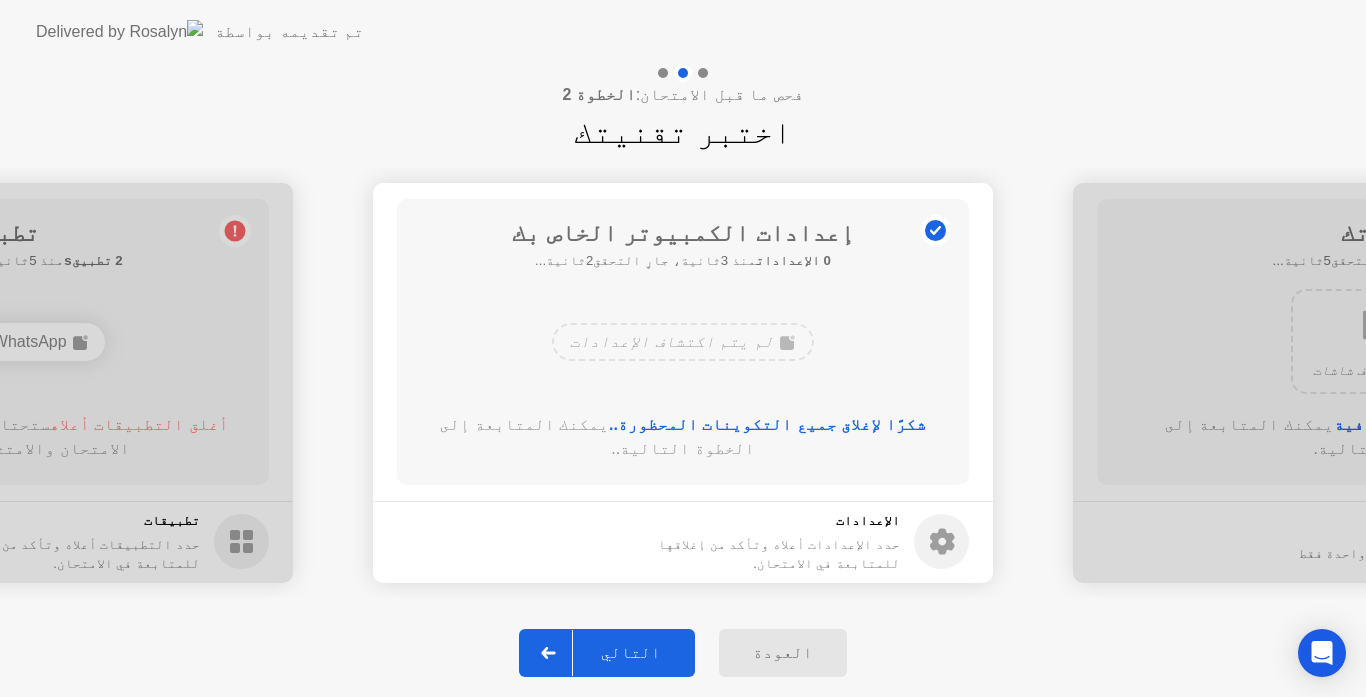 click 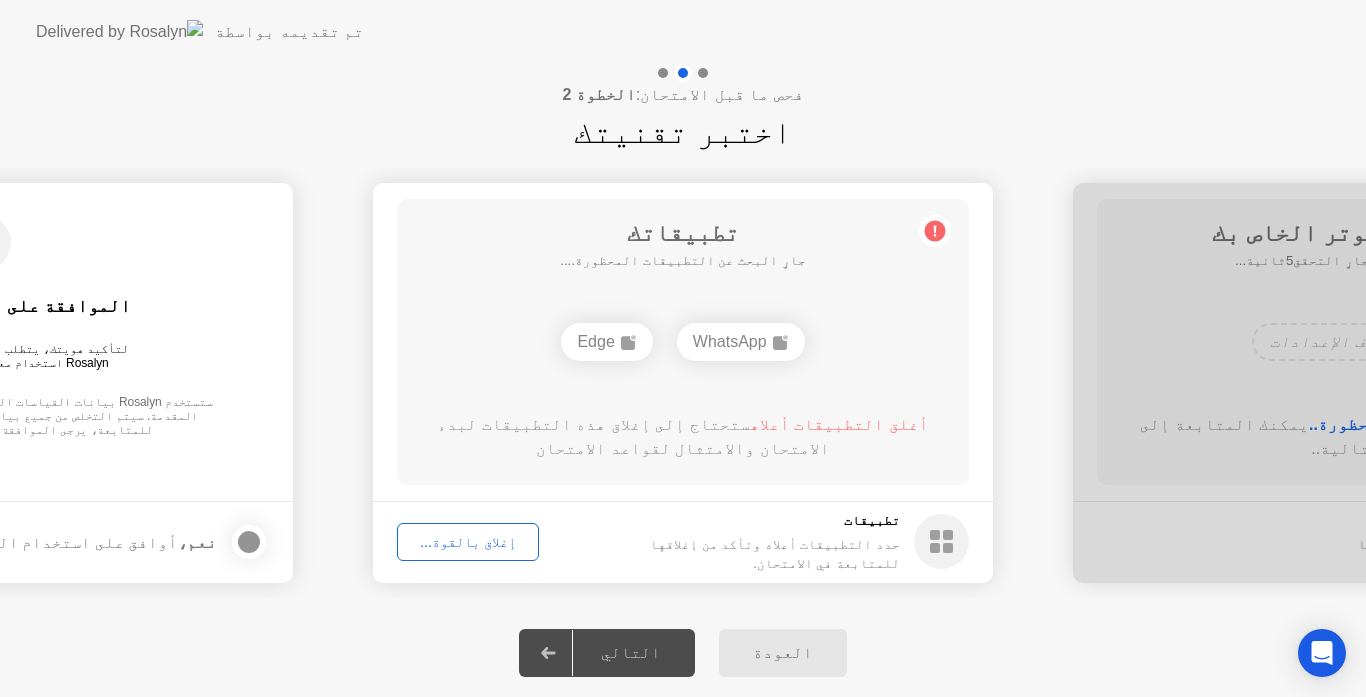 click on "إغلاق بالقوة..." 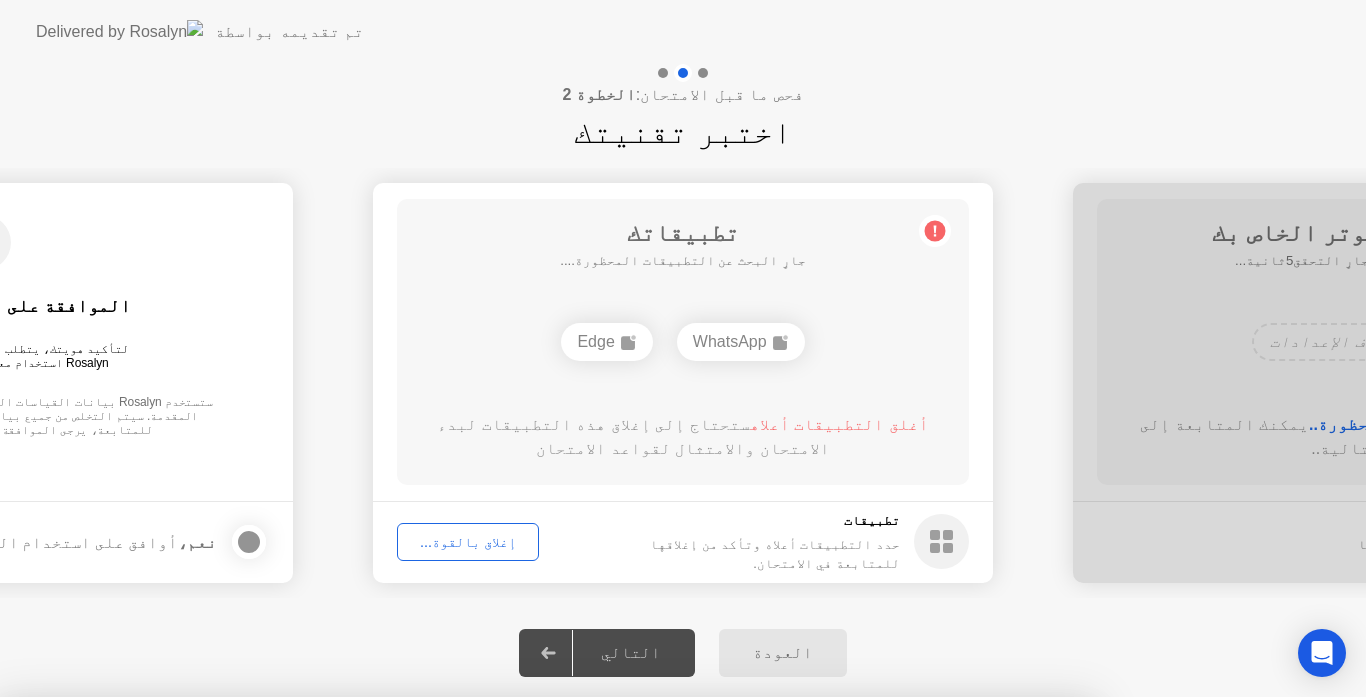 click on "تأكيد" at bounding box center [614, 973] 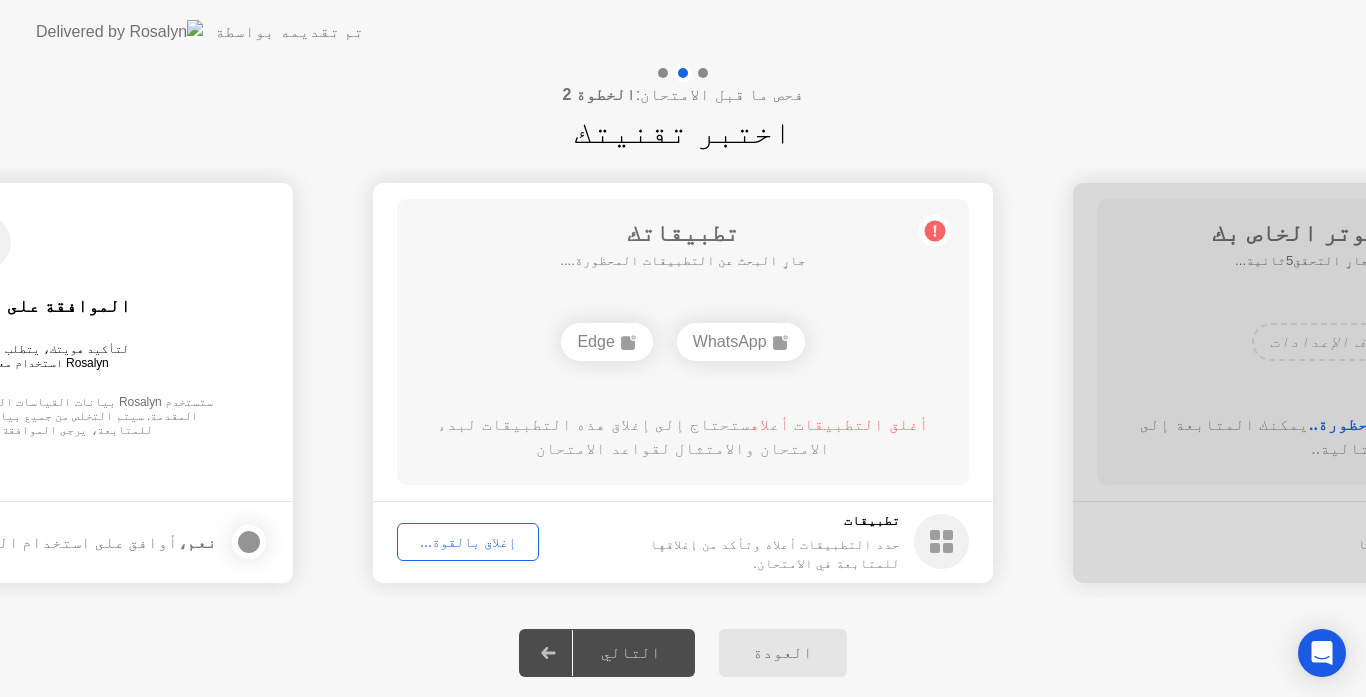 click on "العودة التالي" 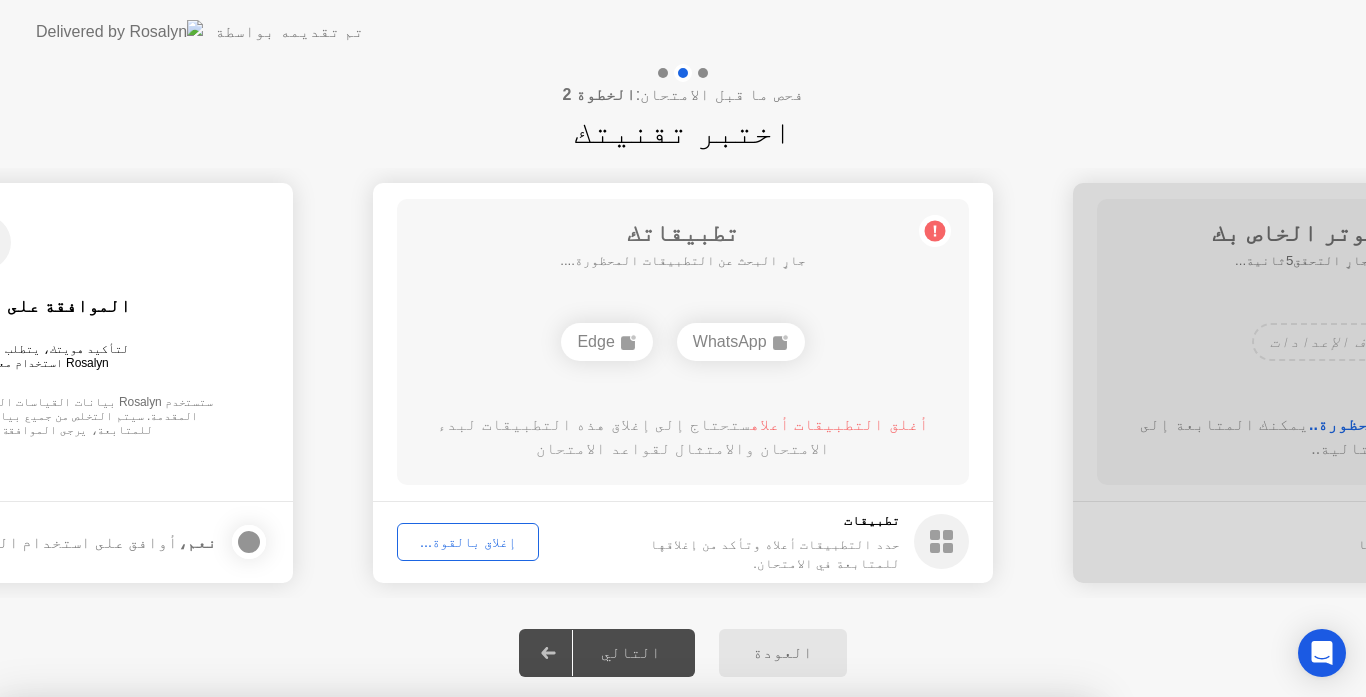 click on "تأكيد" at bounding box center [614, 973] 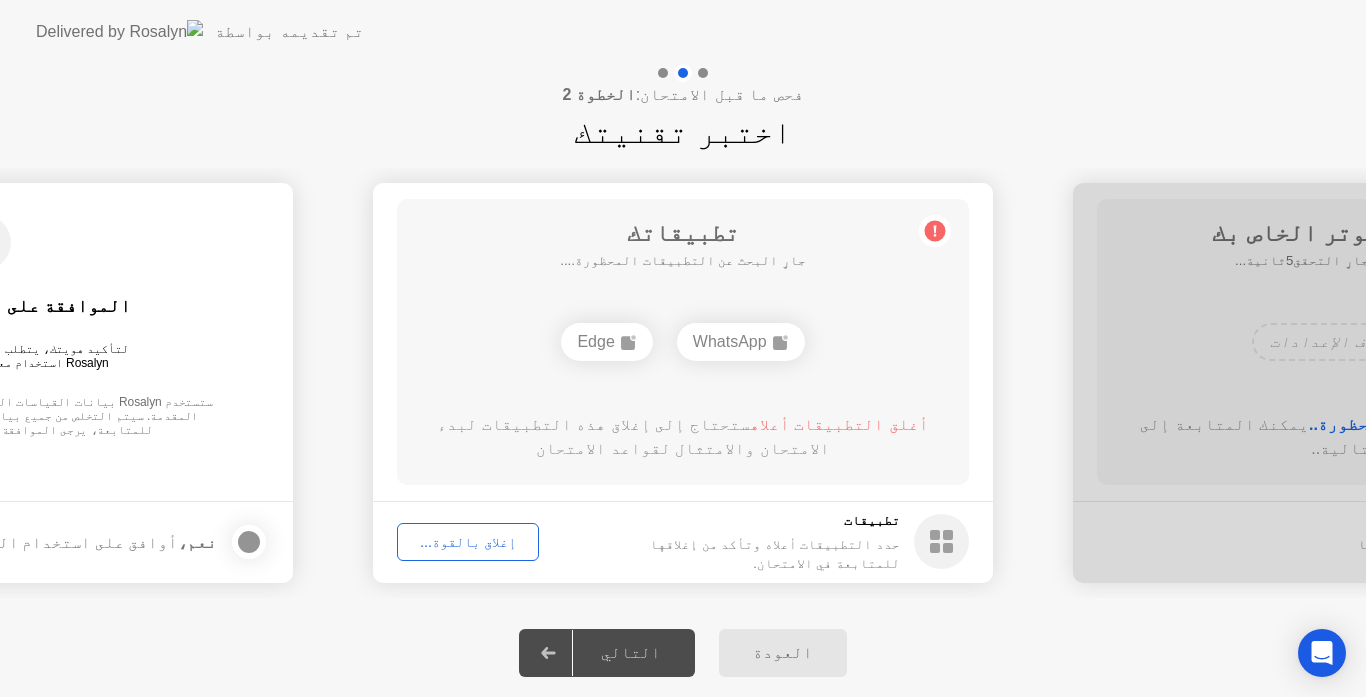 click 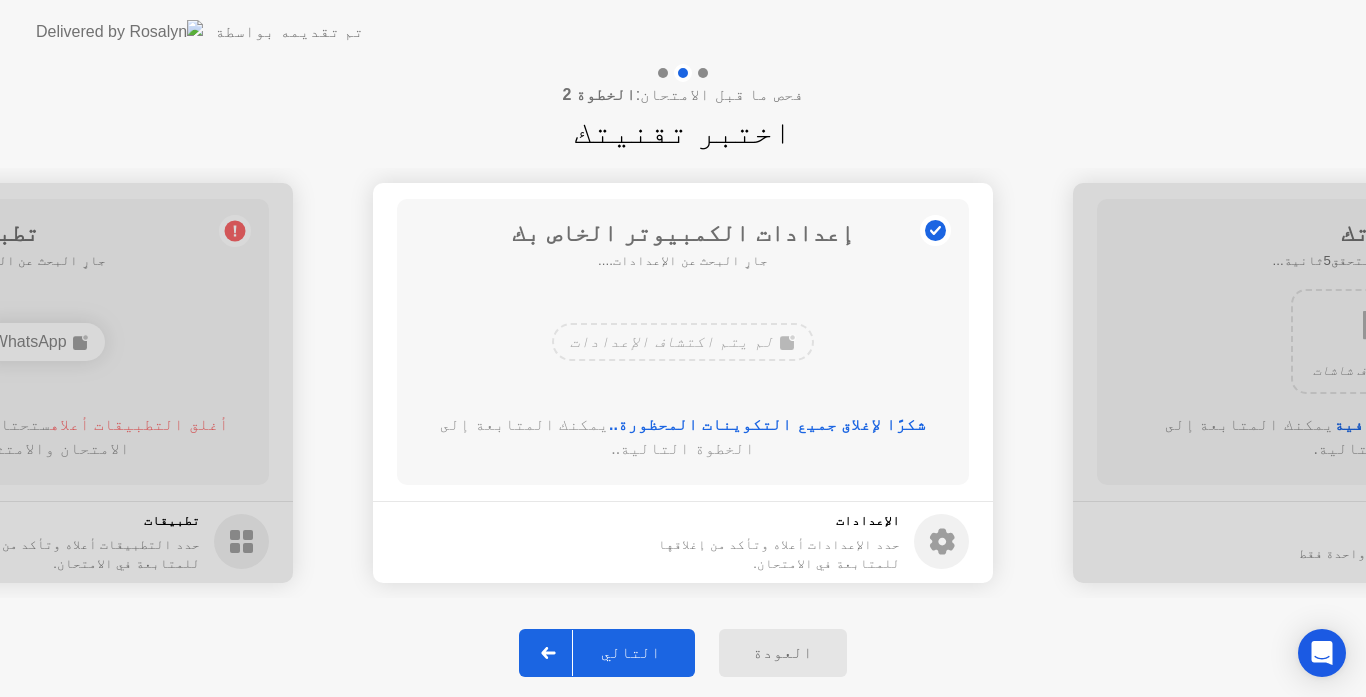 click 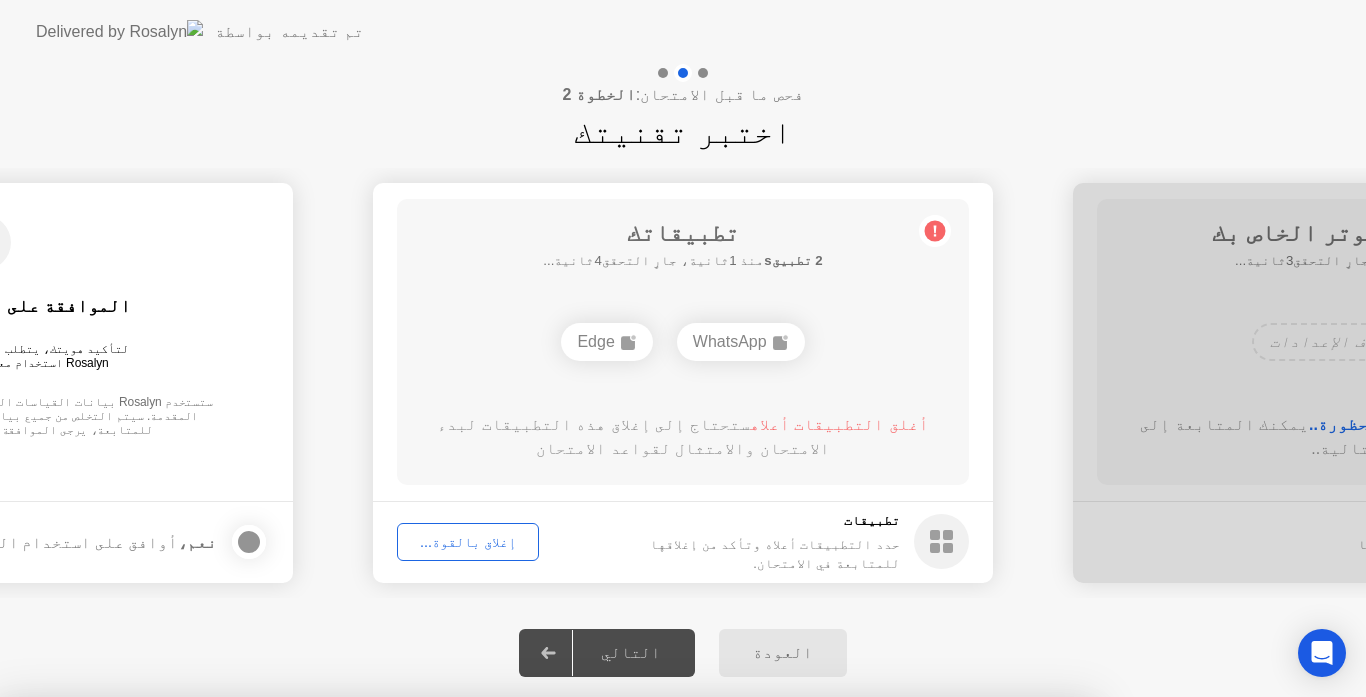click on "إغلاق" at bounding box center [452, 935] 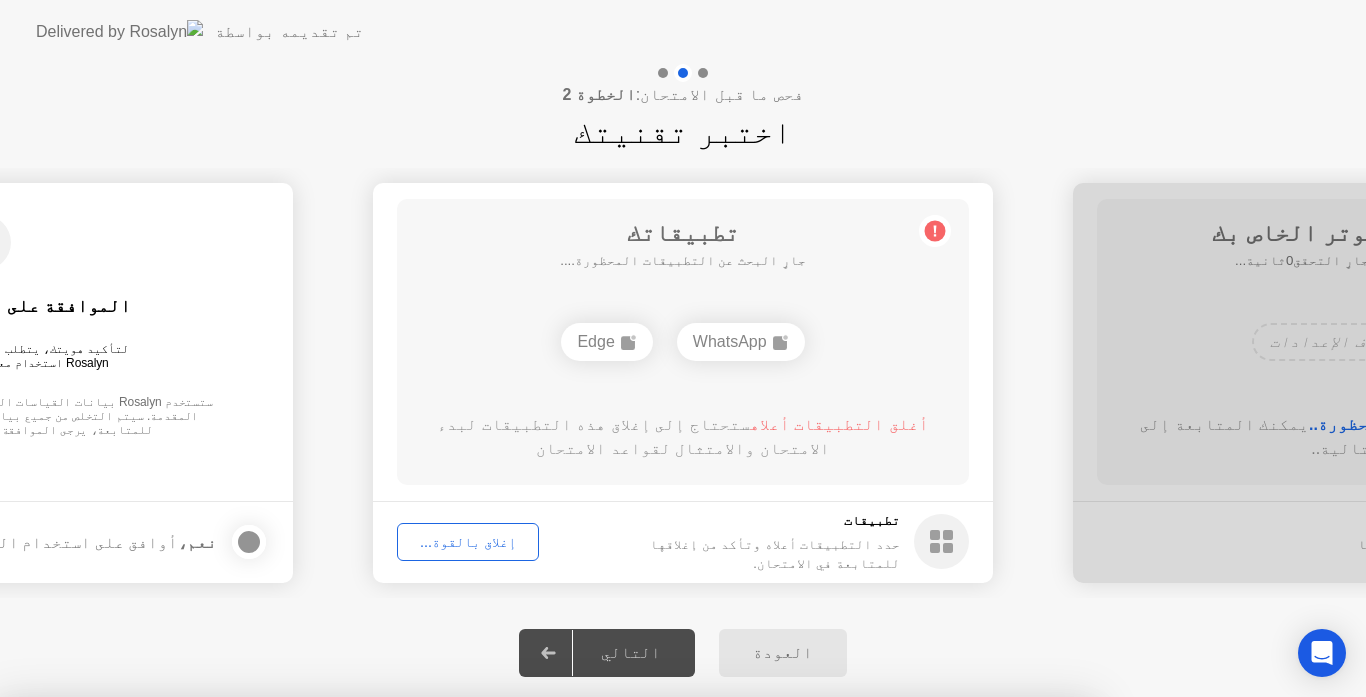 click on "إغلاق" at bounding box center (452, 935) 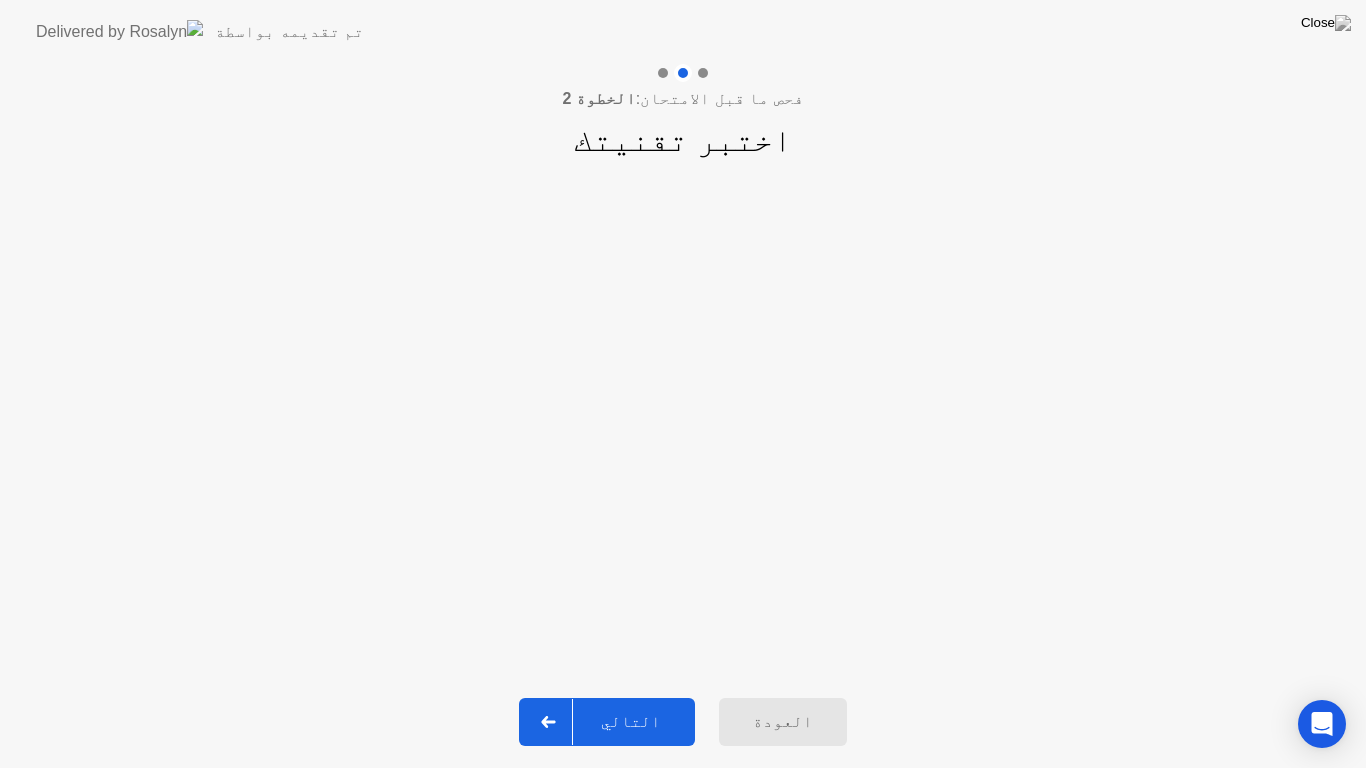 click 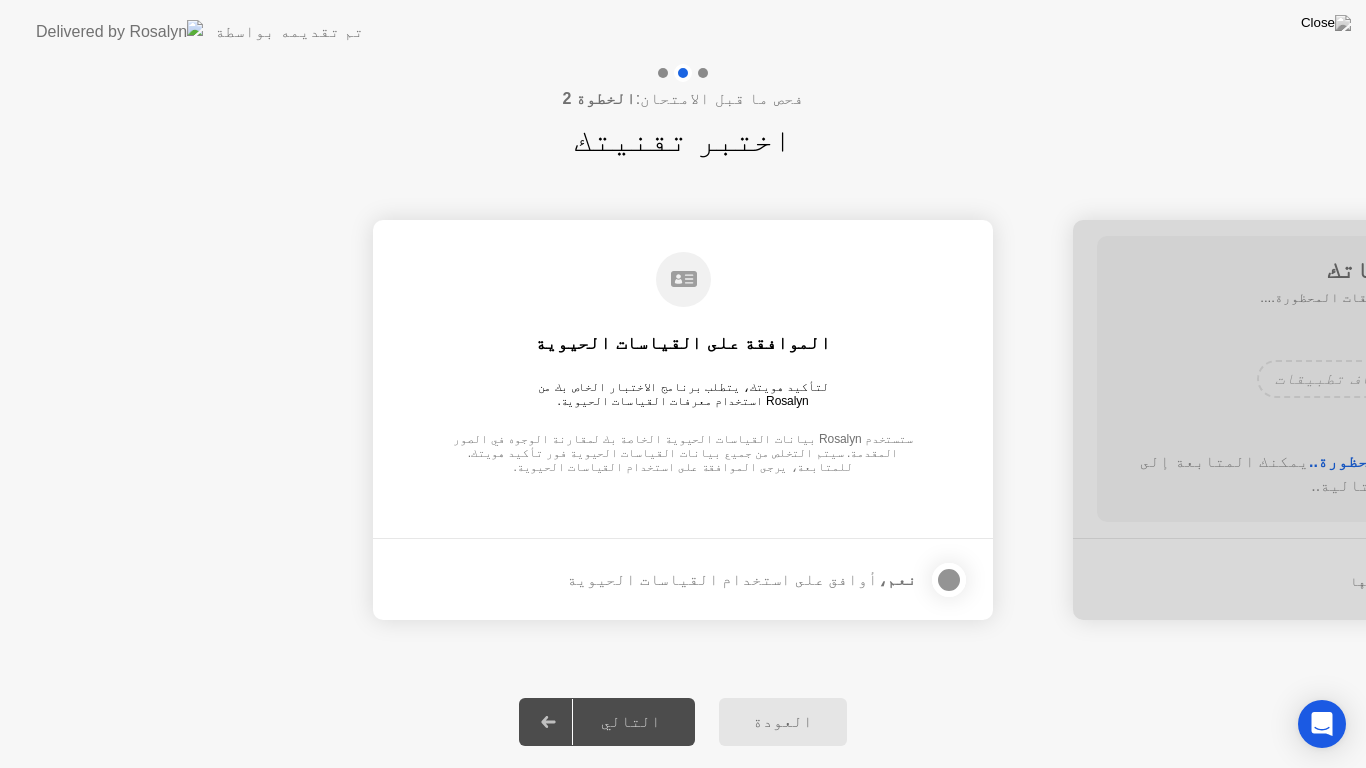 click 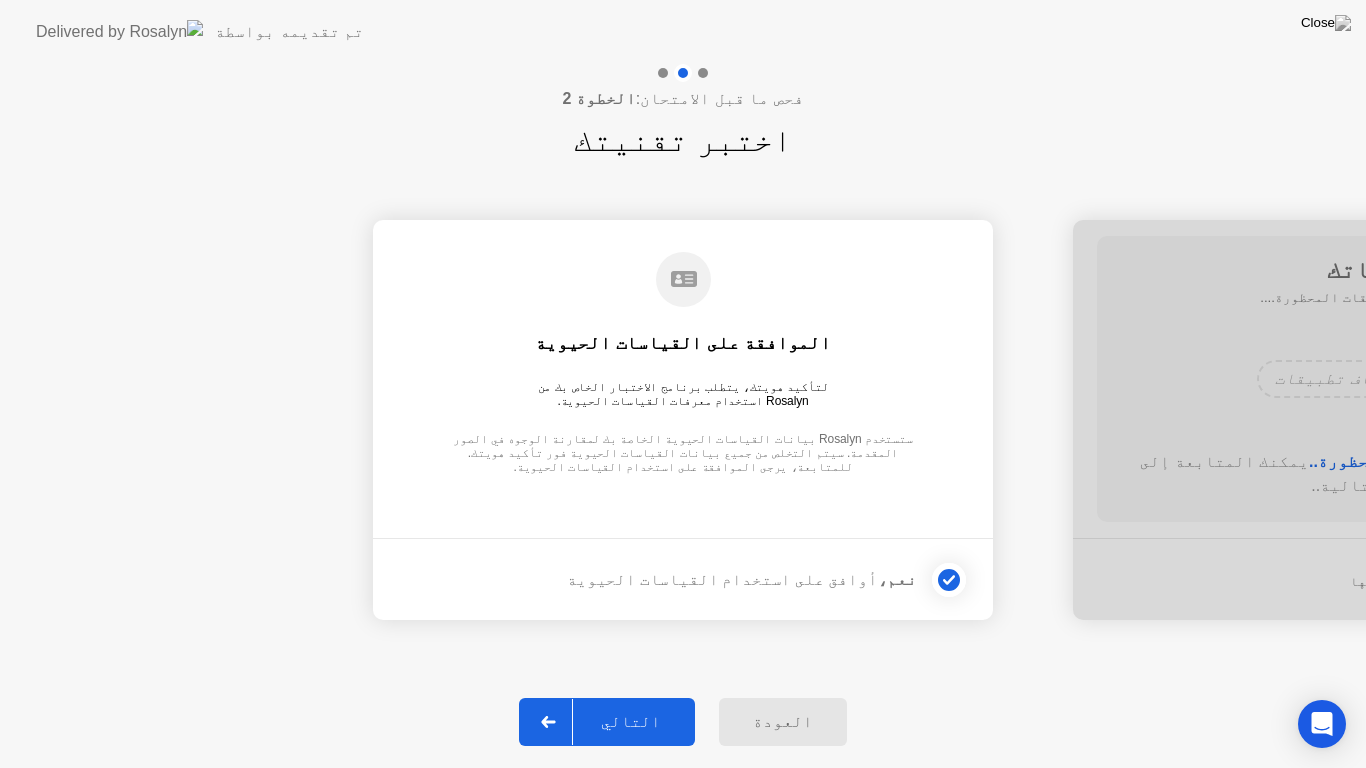 click 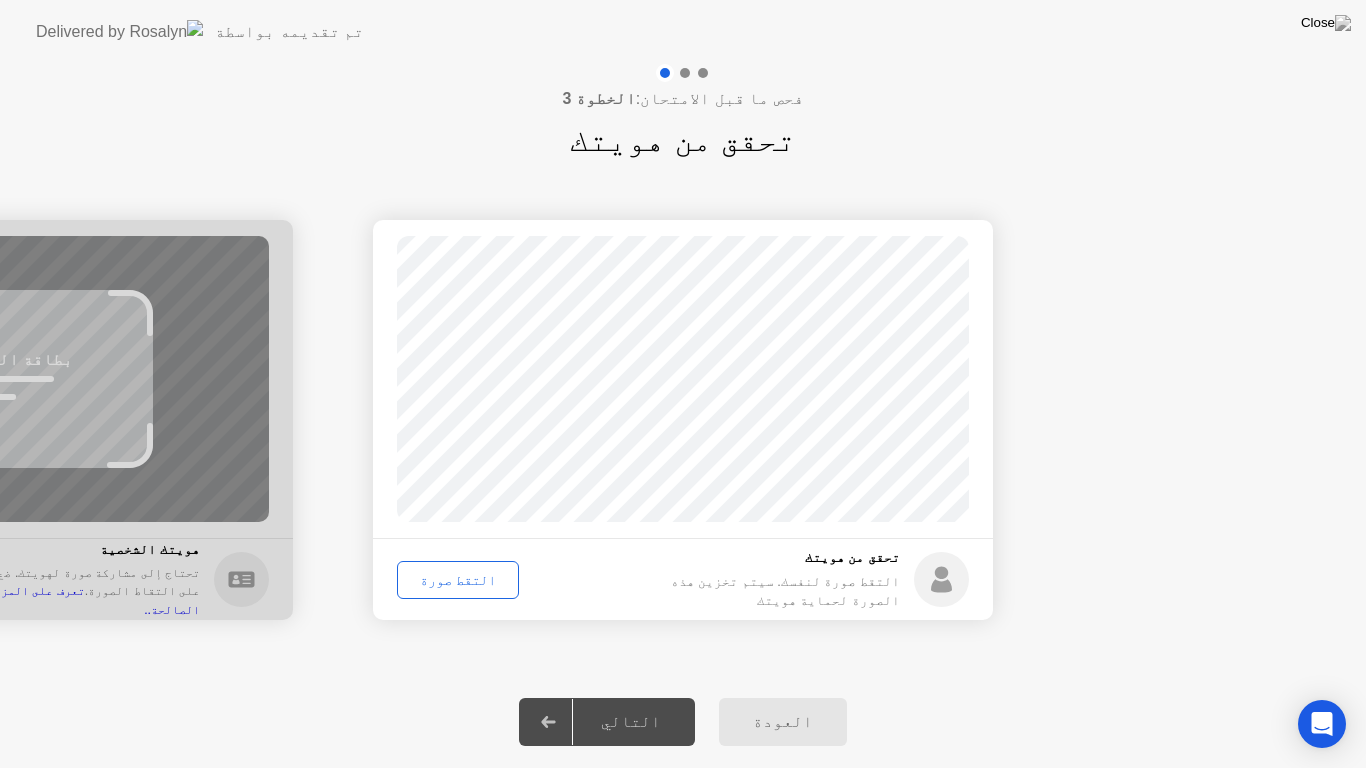 click on "التقط صورة" 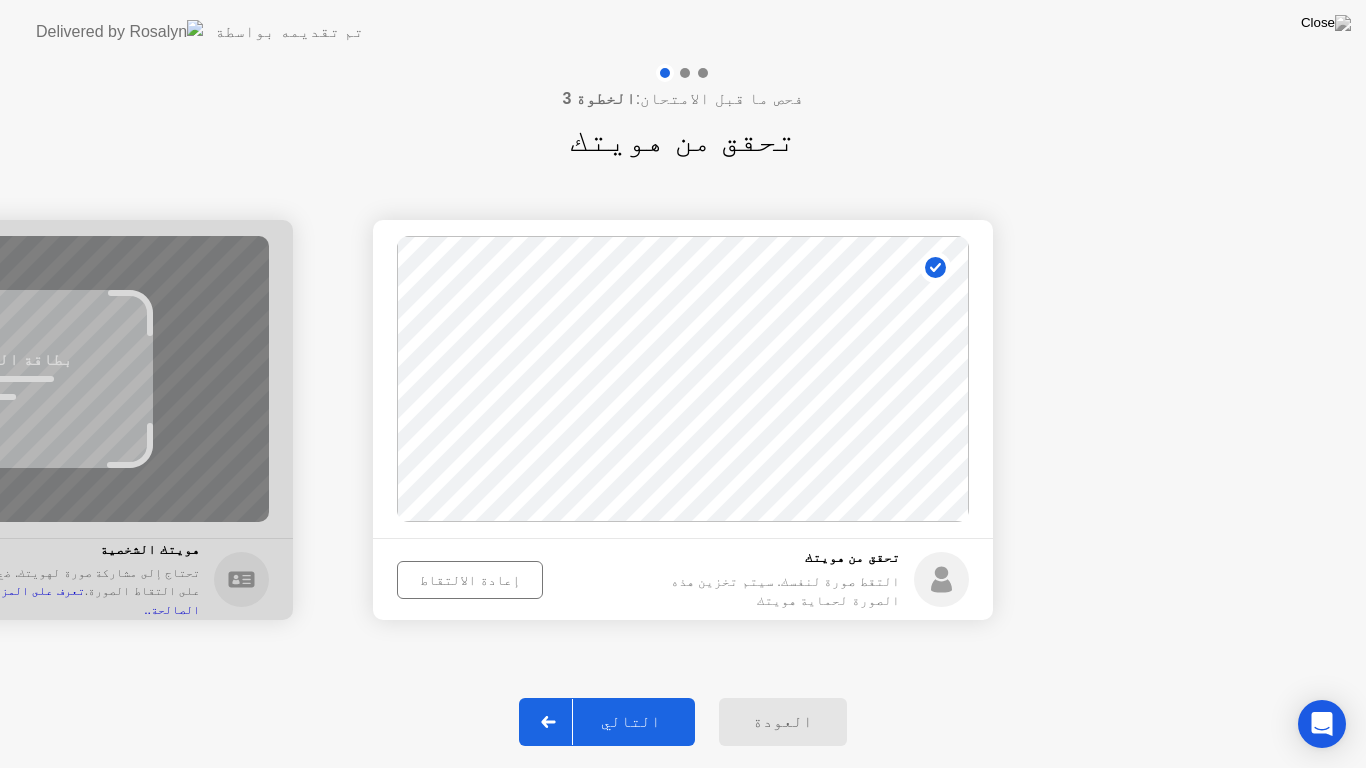 click 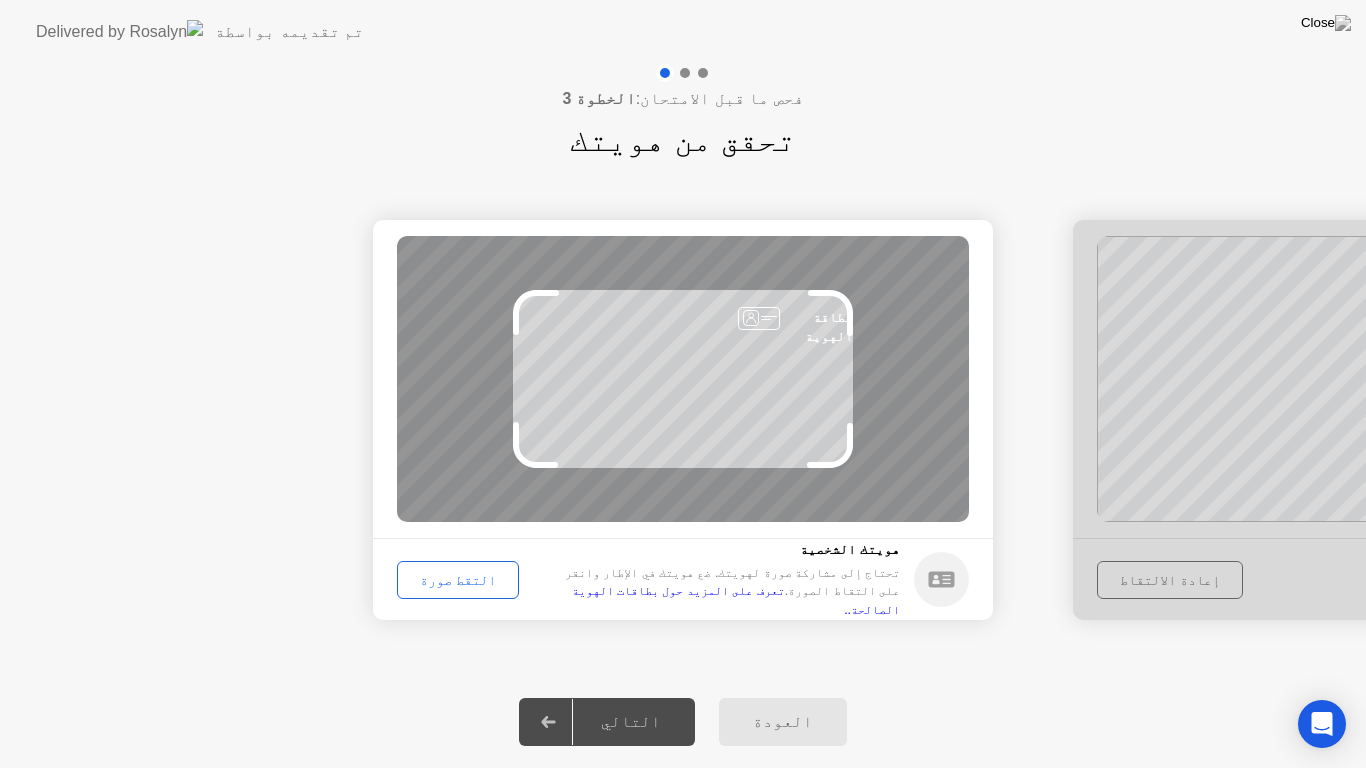 click on "التقط صورة" 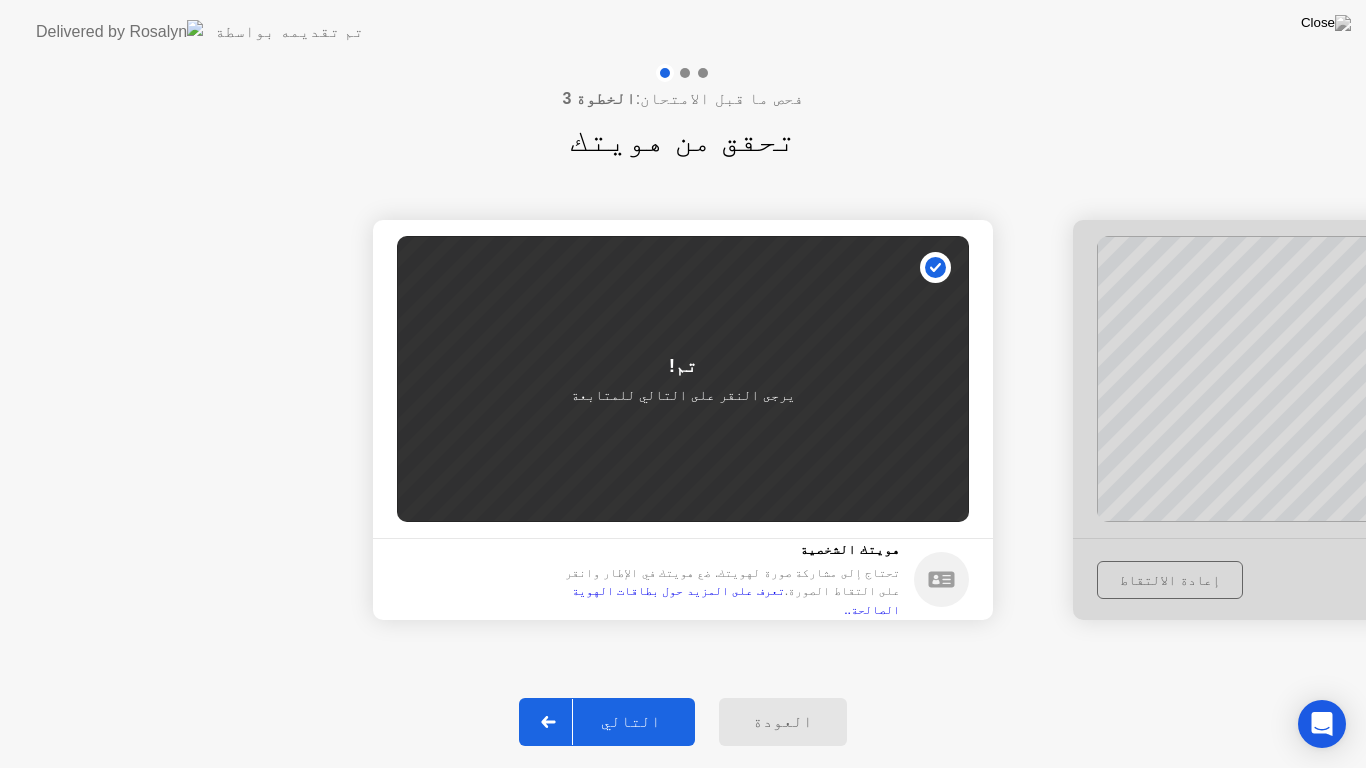 click 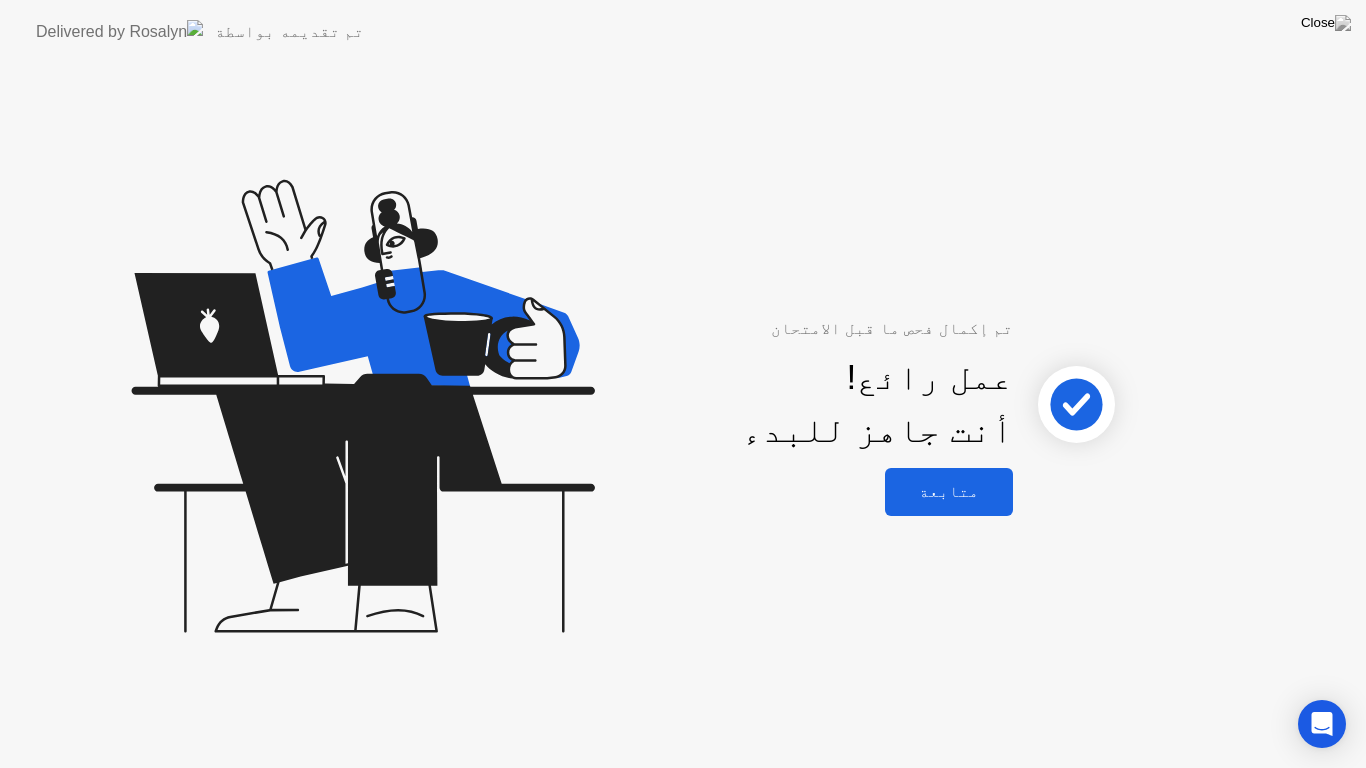 click on "متابعة" 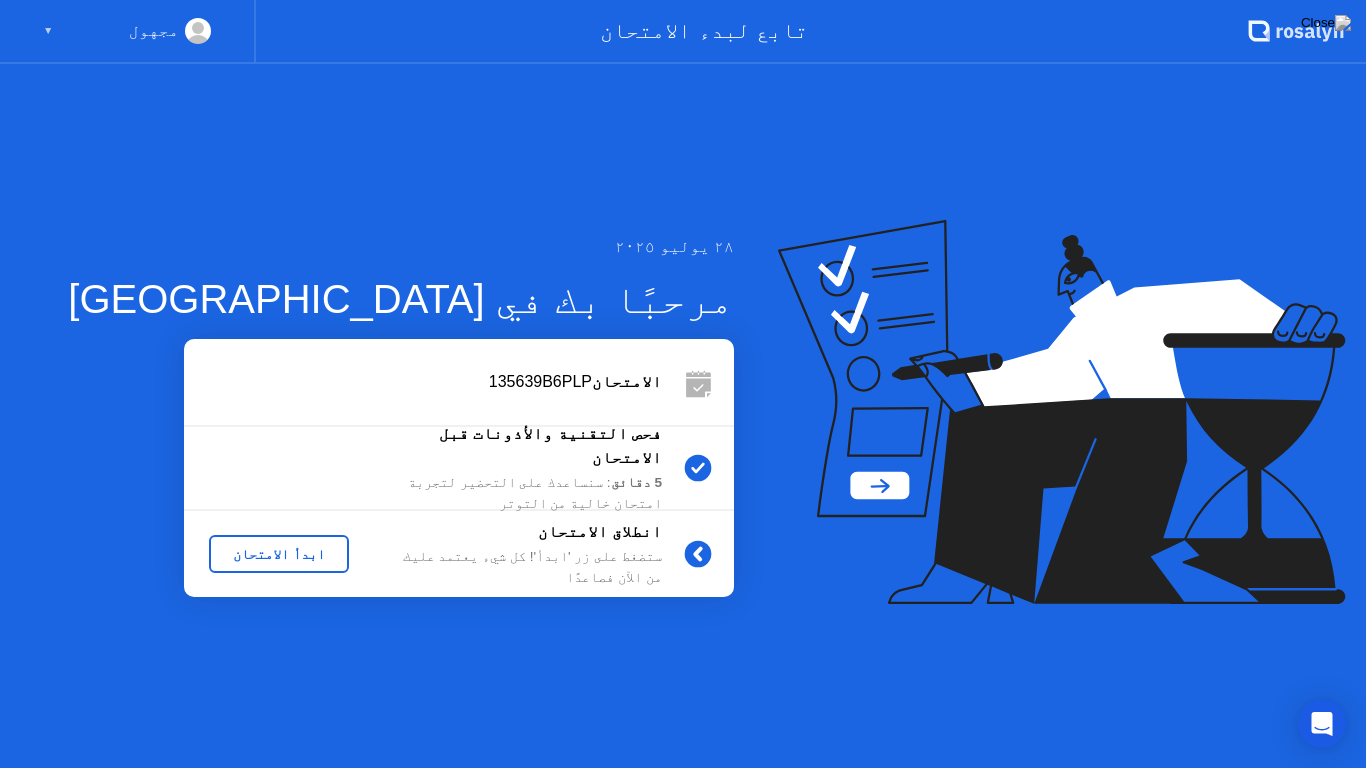 click on "ابدأ الامتحان" 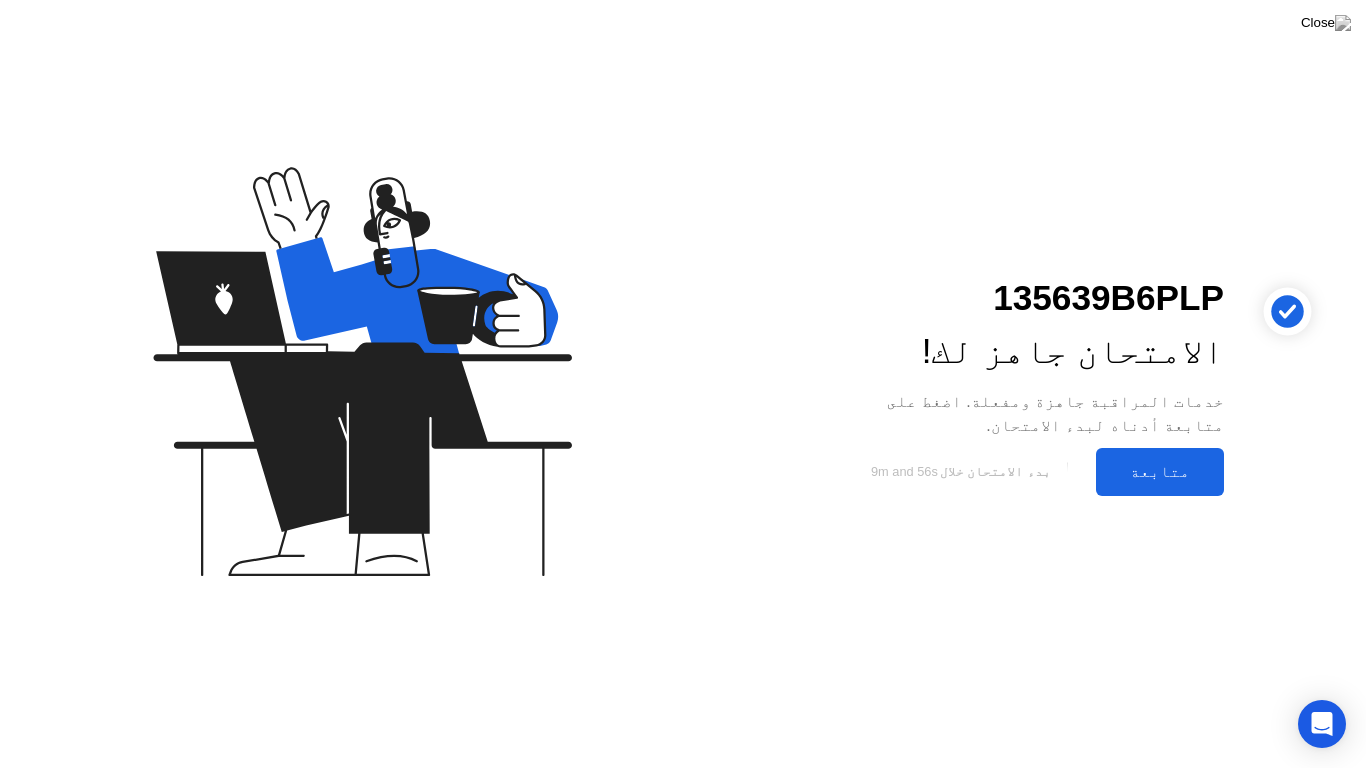 click on "متابعة" 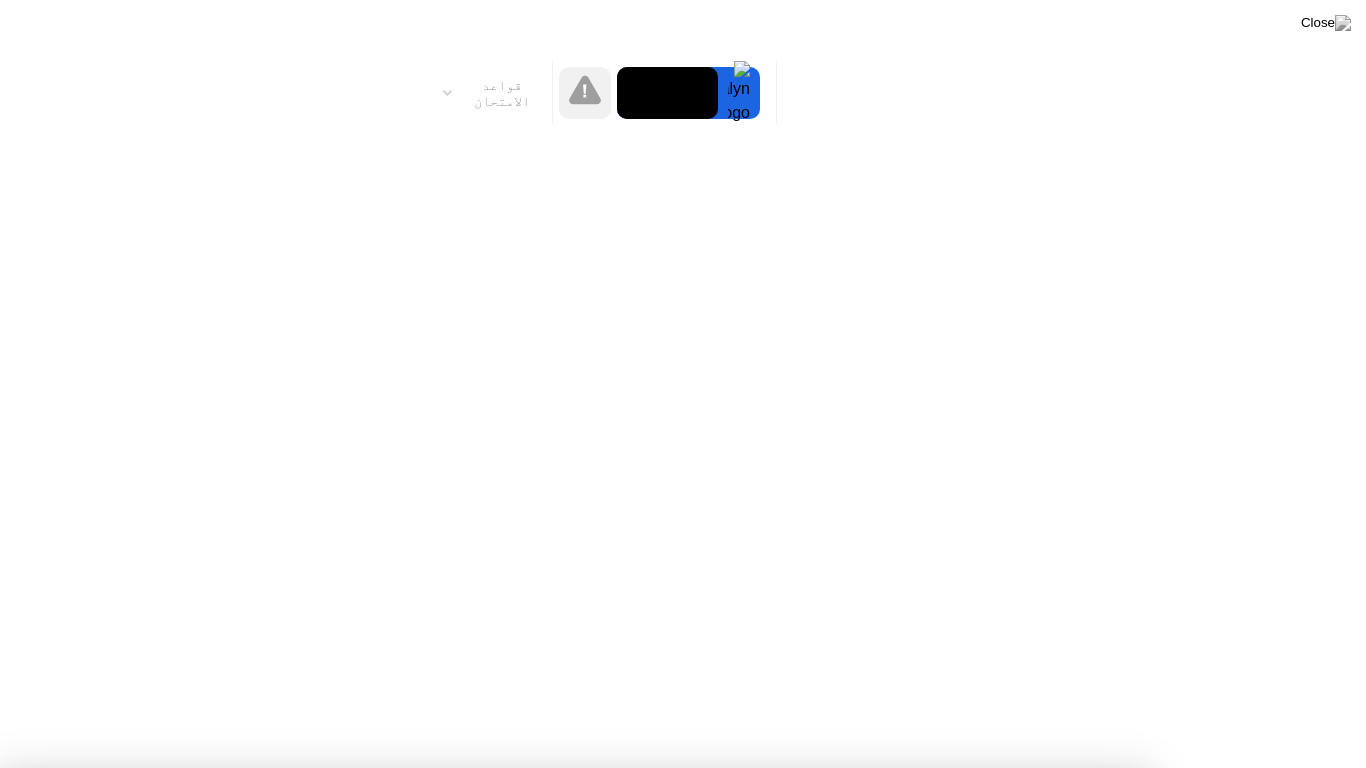 click on "فهمت!" at bounding box center (672, 1280) 